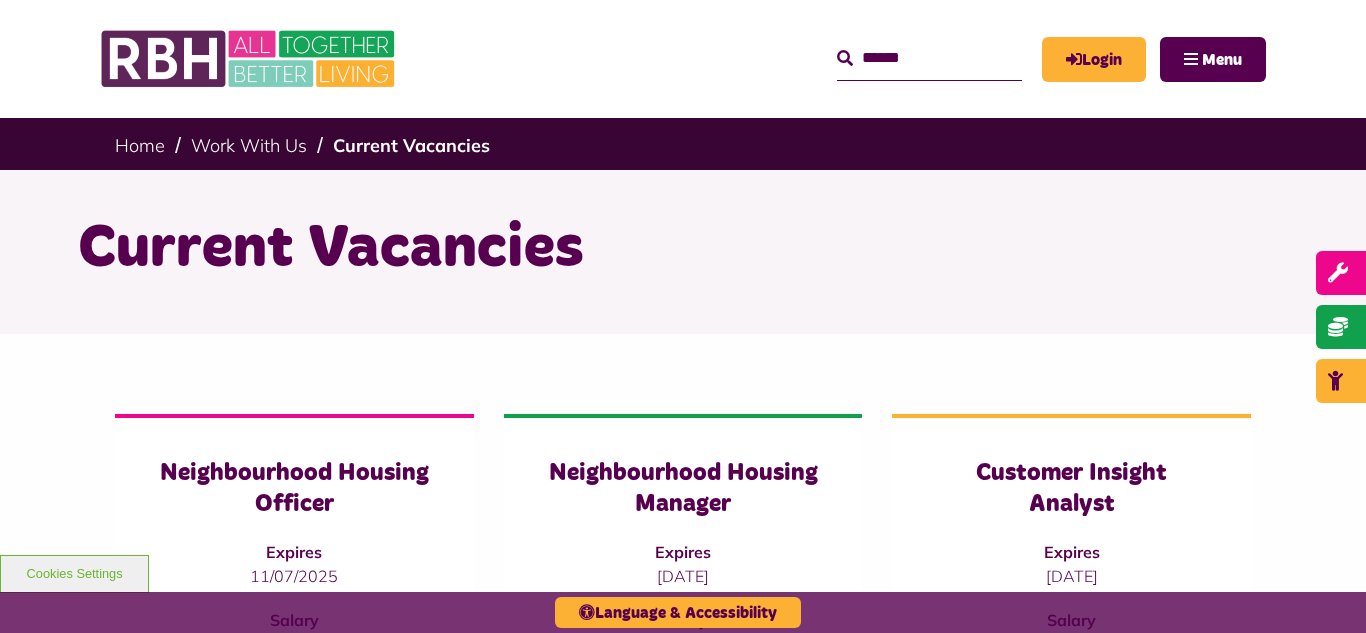 scroll, scrollTop: 2381, scrollLeft: 0, axis: vertical 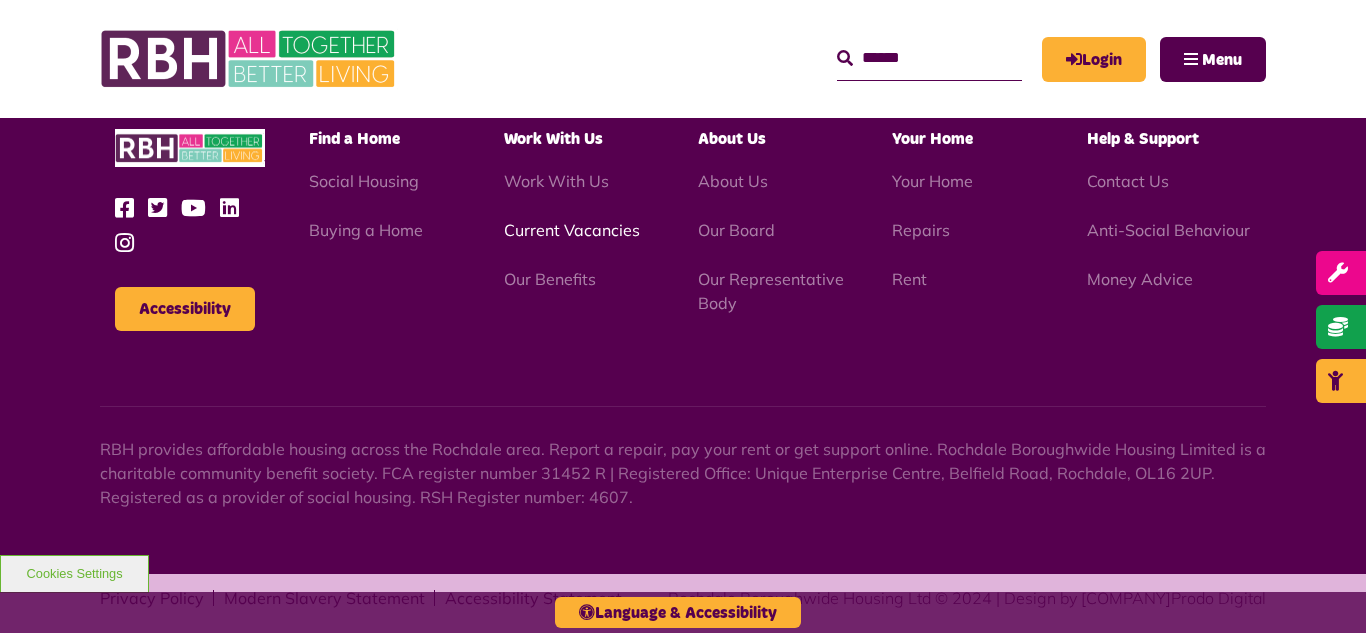 click on "Current Vacancies" at bounding box center [572, 230] 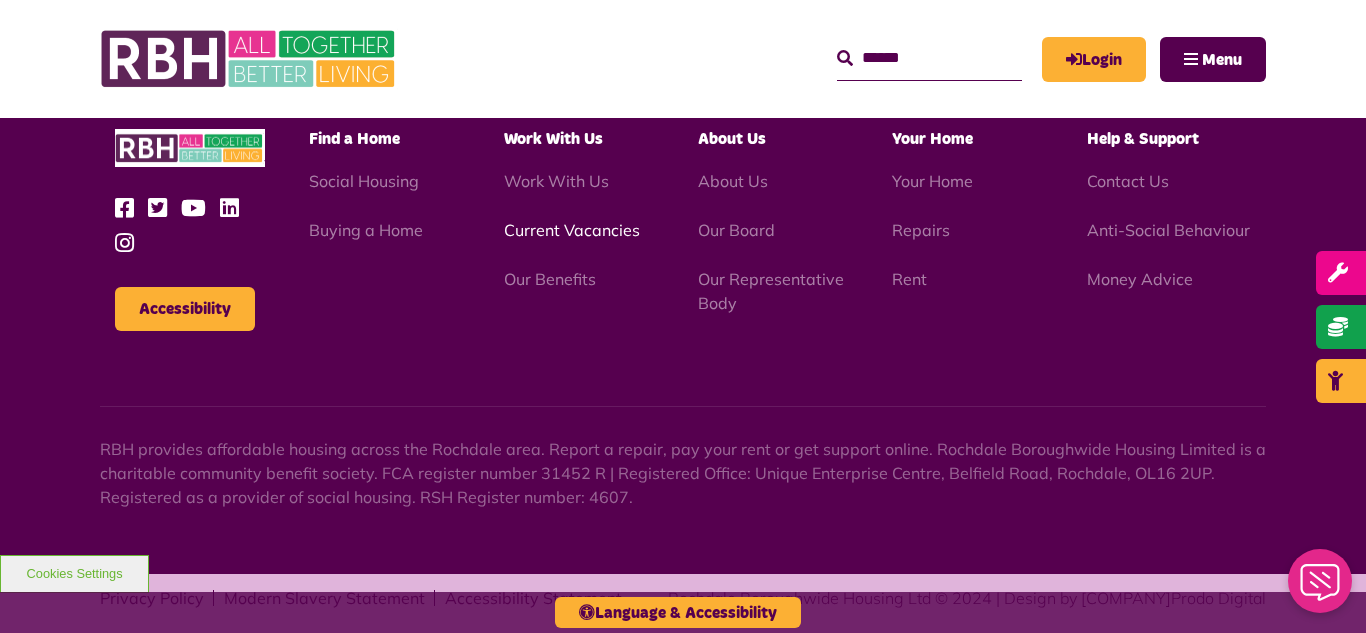 scroll, scrollTop: 0, scrollLeft: 0, axis: both 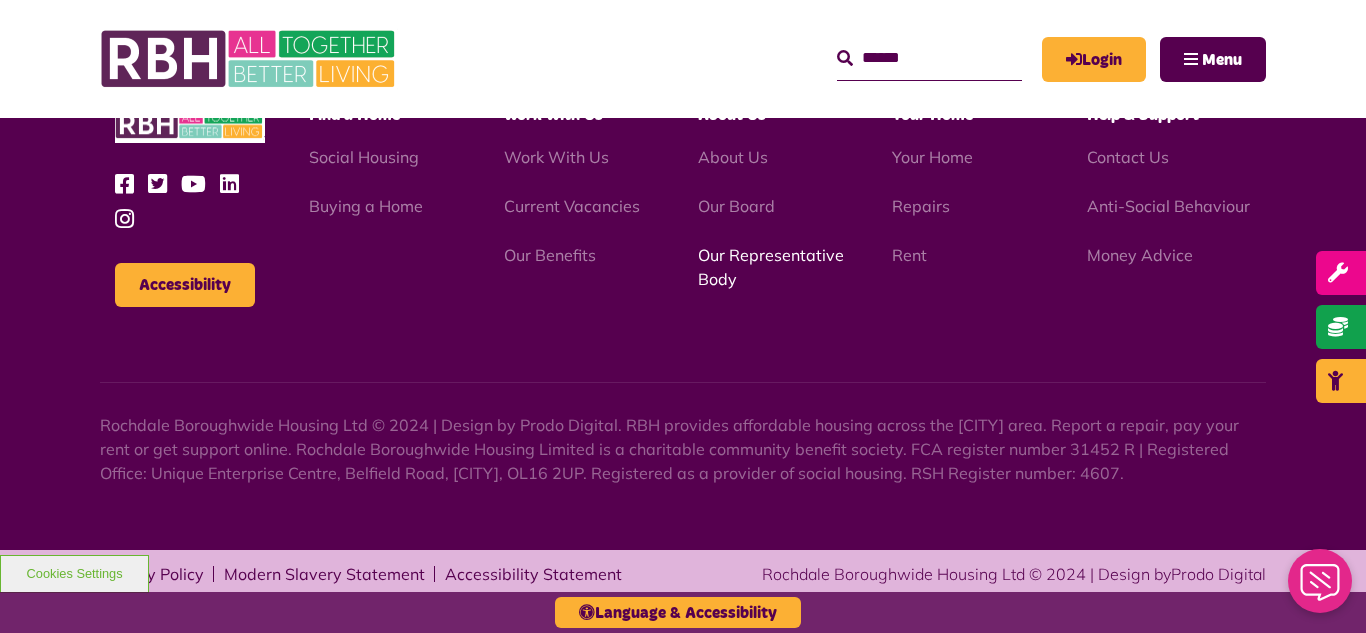 click on "Our Representative Body" at bounding box center (771, 267) 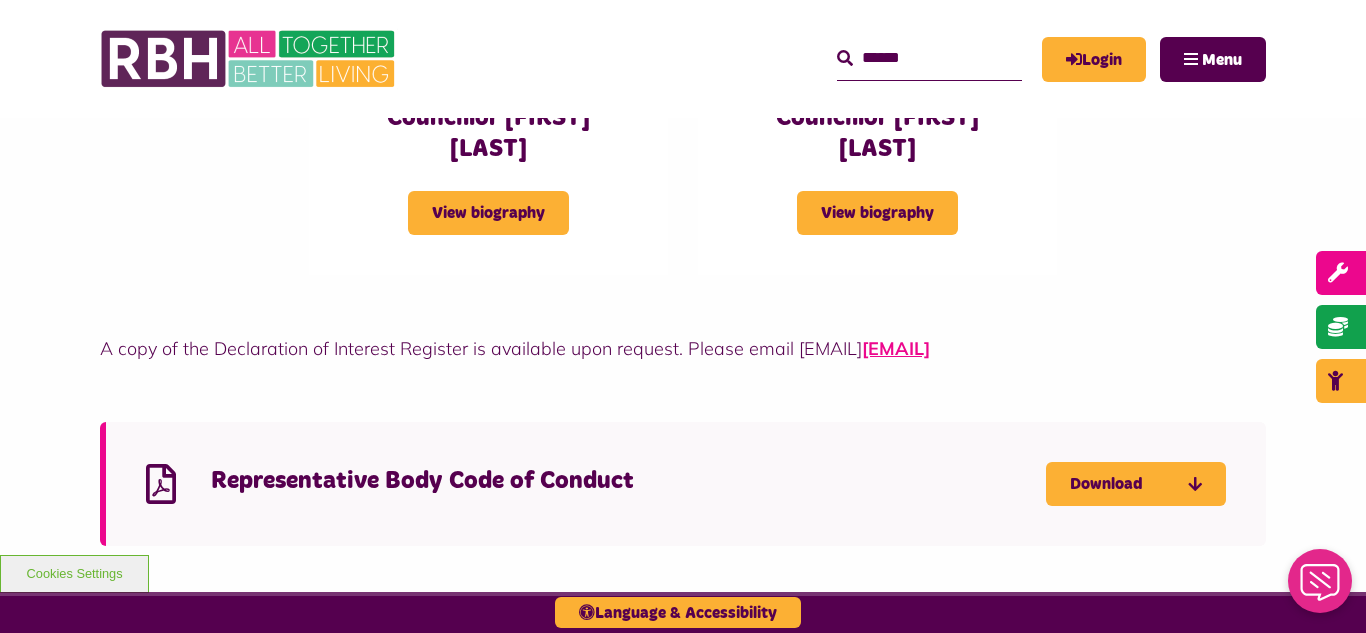 scroll, scrollTop: 5560, scrollLeft: 0, axis: vertical 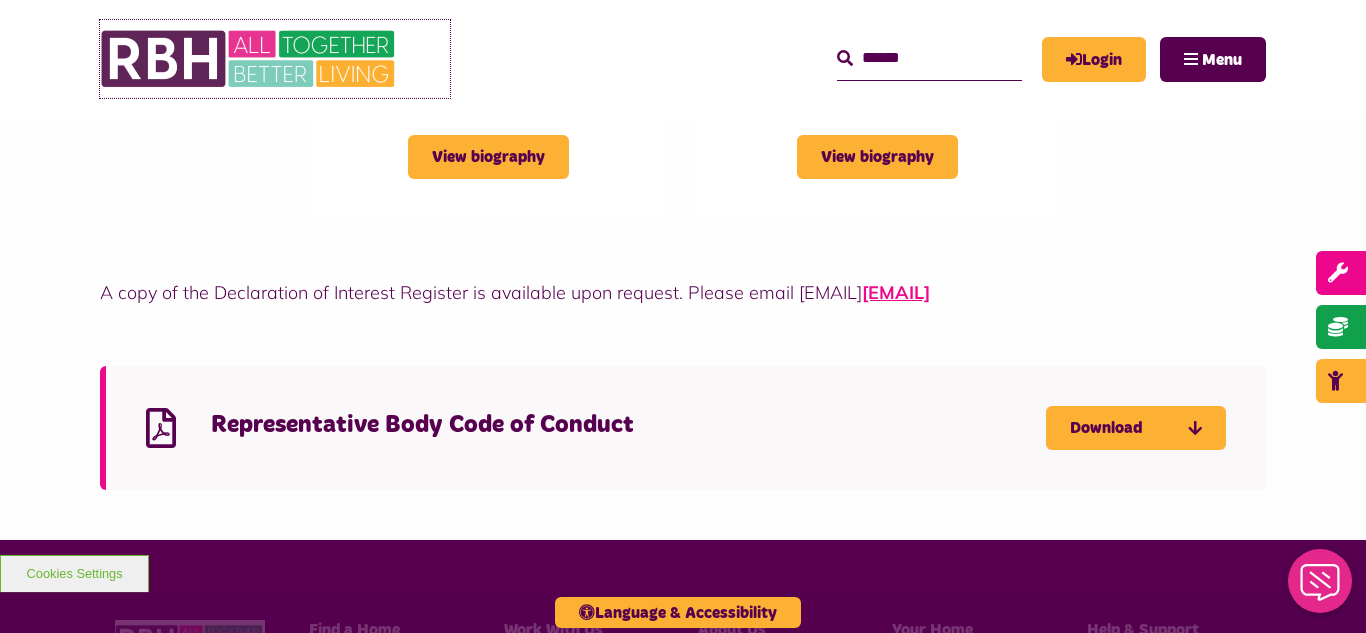 click at bounding box center [250, 59] 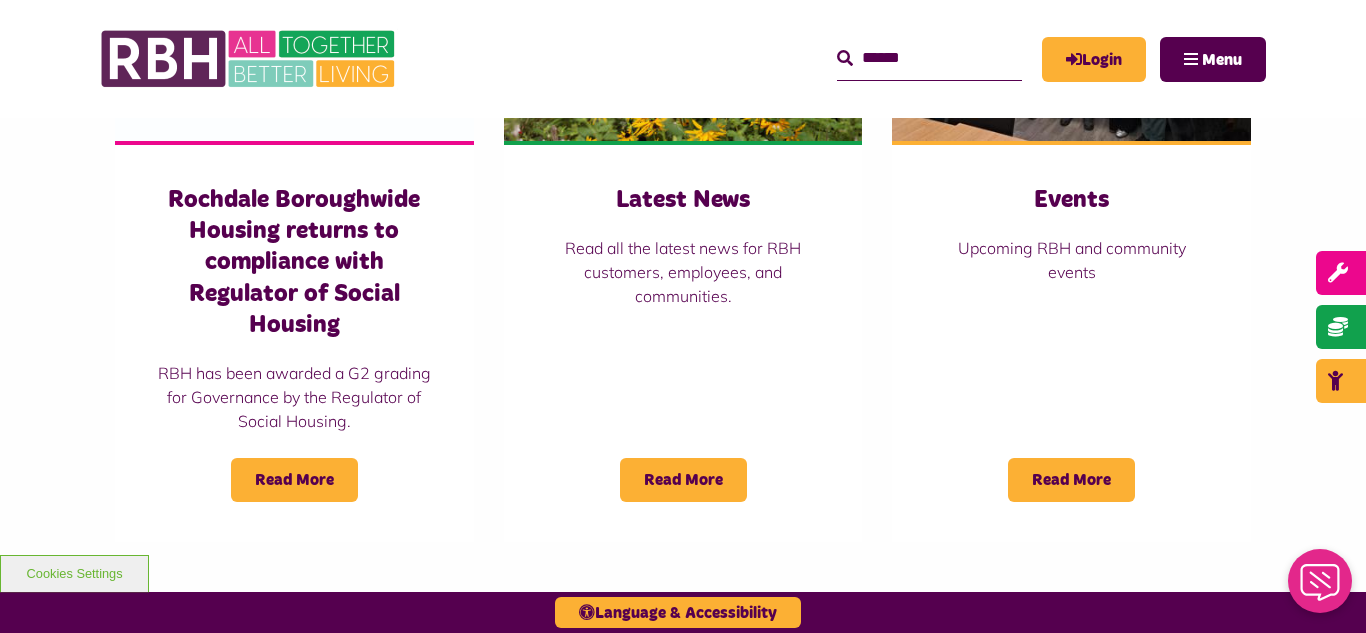 scroll, scrollTop: 1600, scrollLeft: 0, axis: vertical 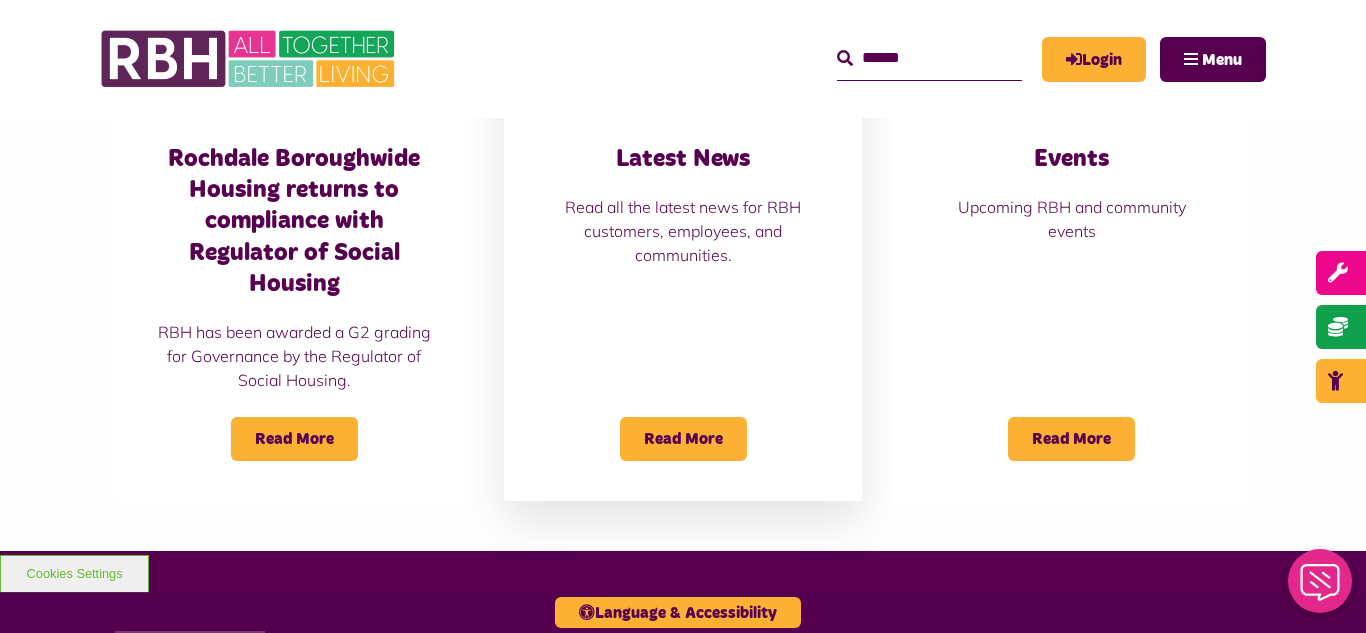 click on "Latest News" at bounding box center [683, 159] 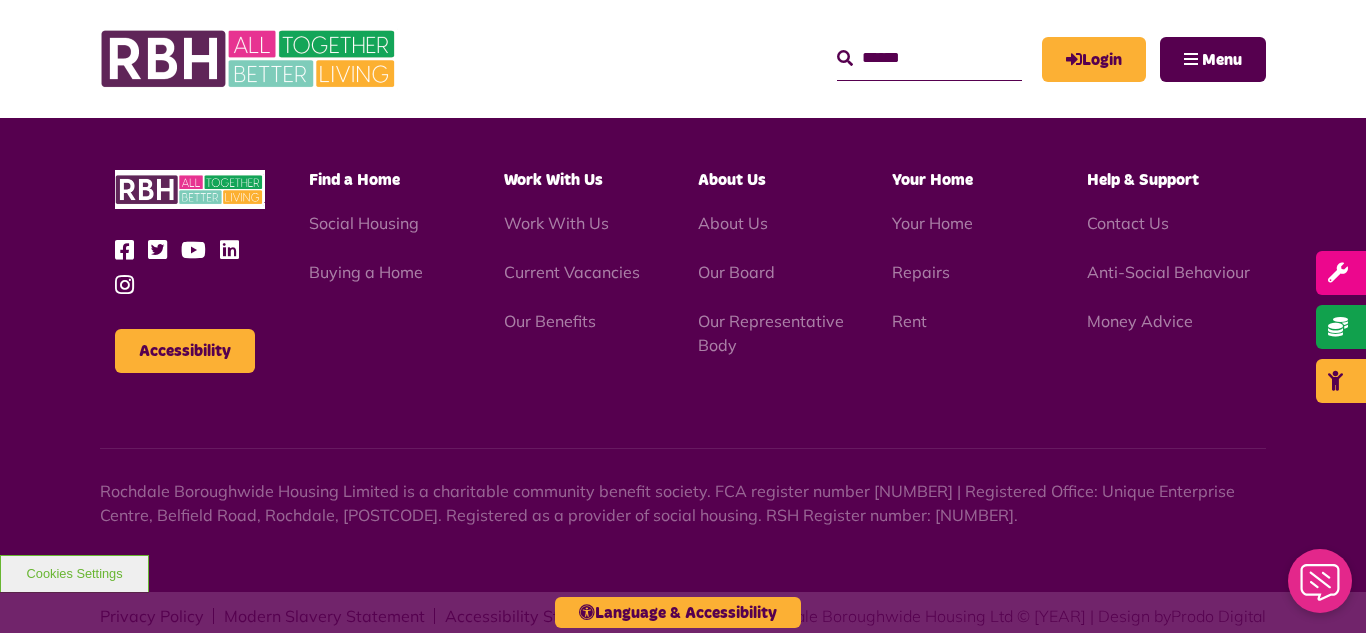 scroll, scrollTop: 1477, scrollLeft: 0, axis: vertical 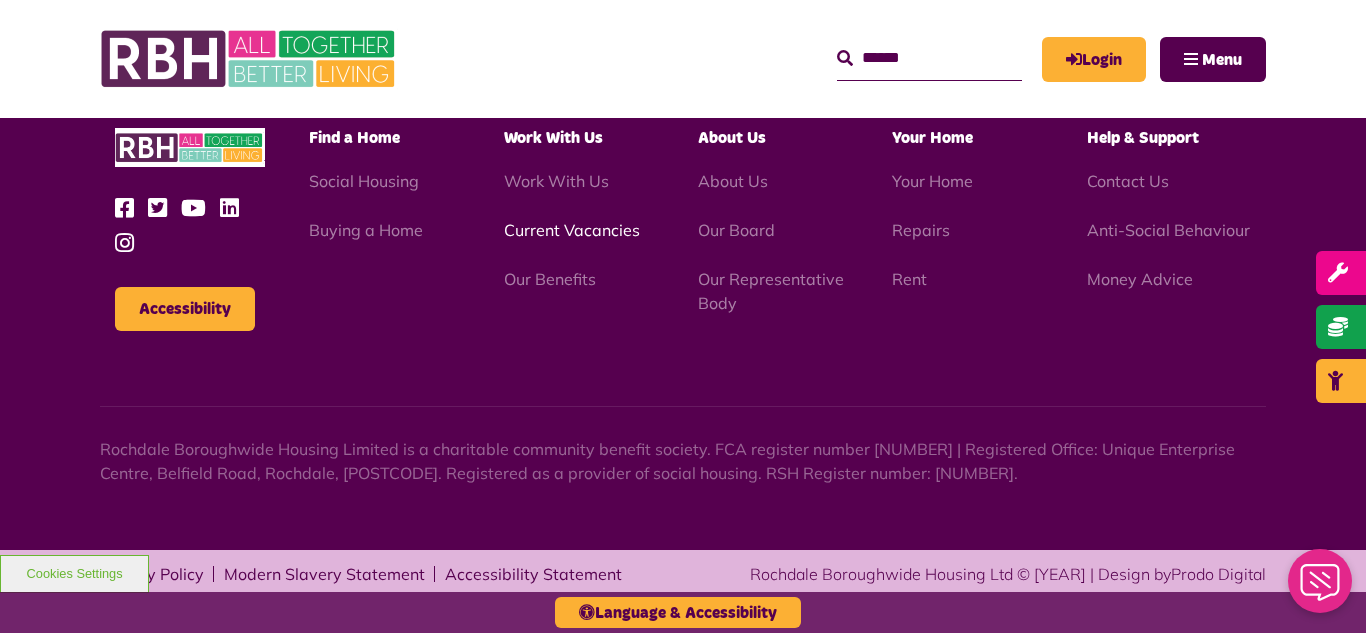 click on "Current Vacancies" at bounding box center (572, 230) 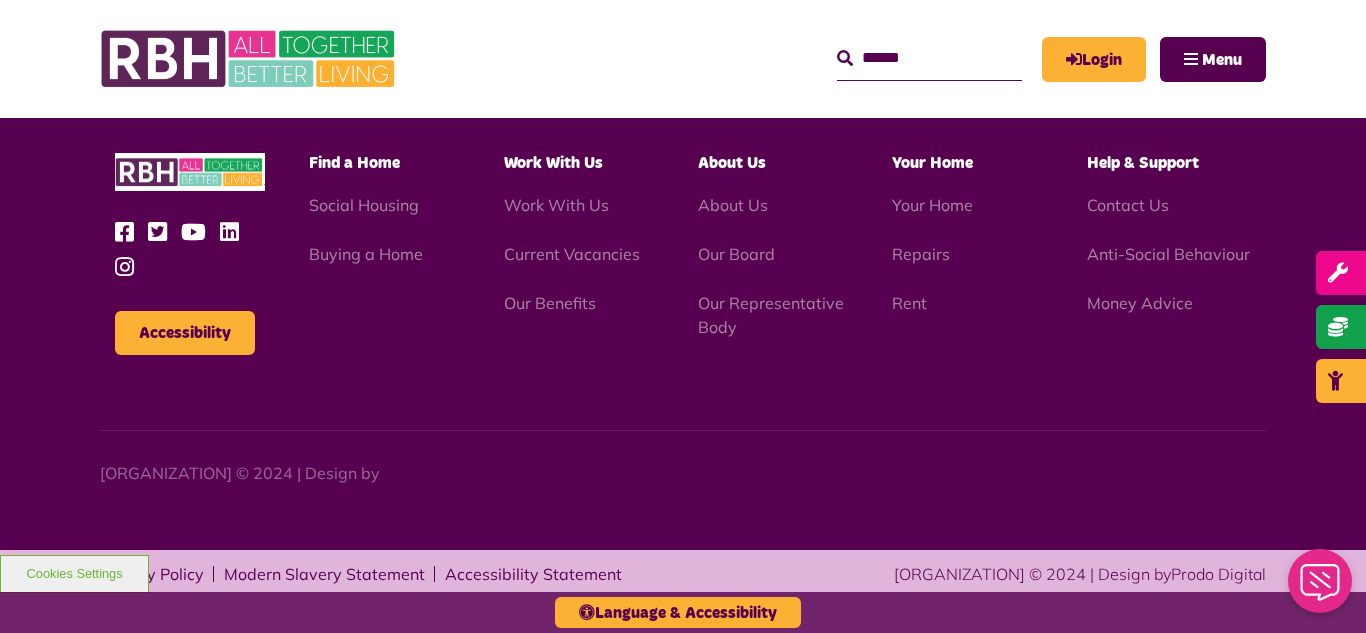 scroll, scrollTop: 2381, scrollLeft: 0, axis: vertical 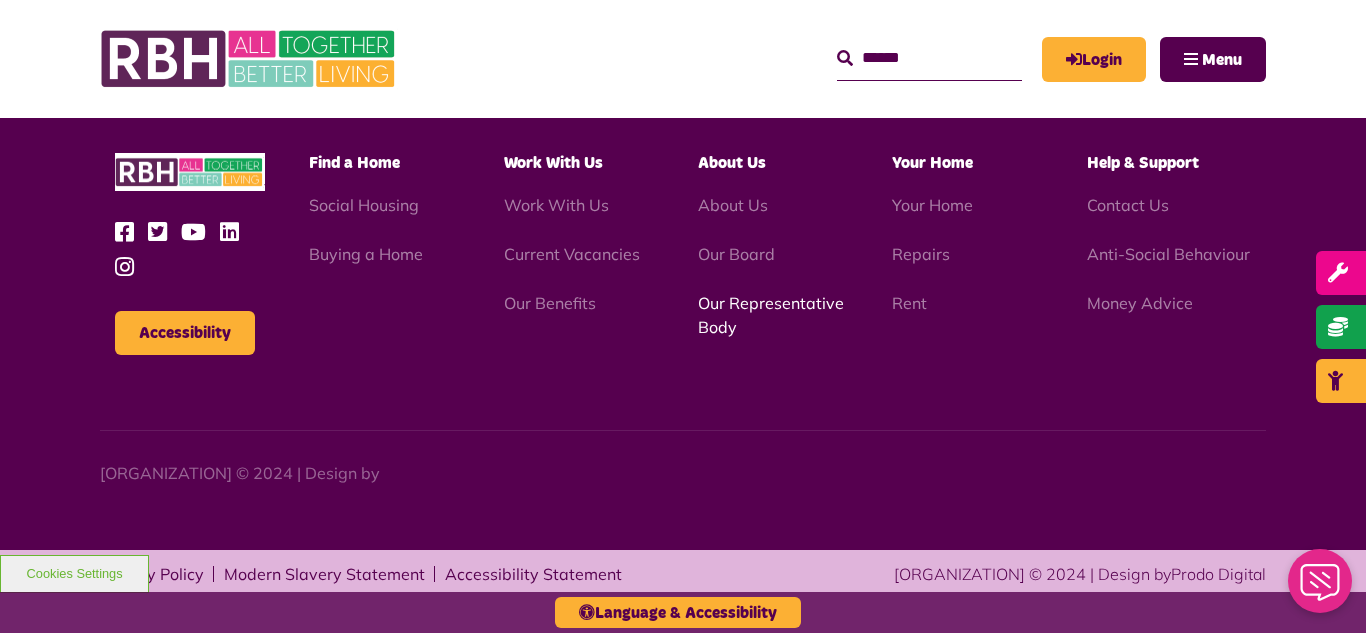 click on "Our Representative Body" at bounding box center [771, 315] 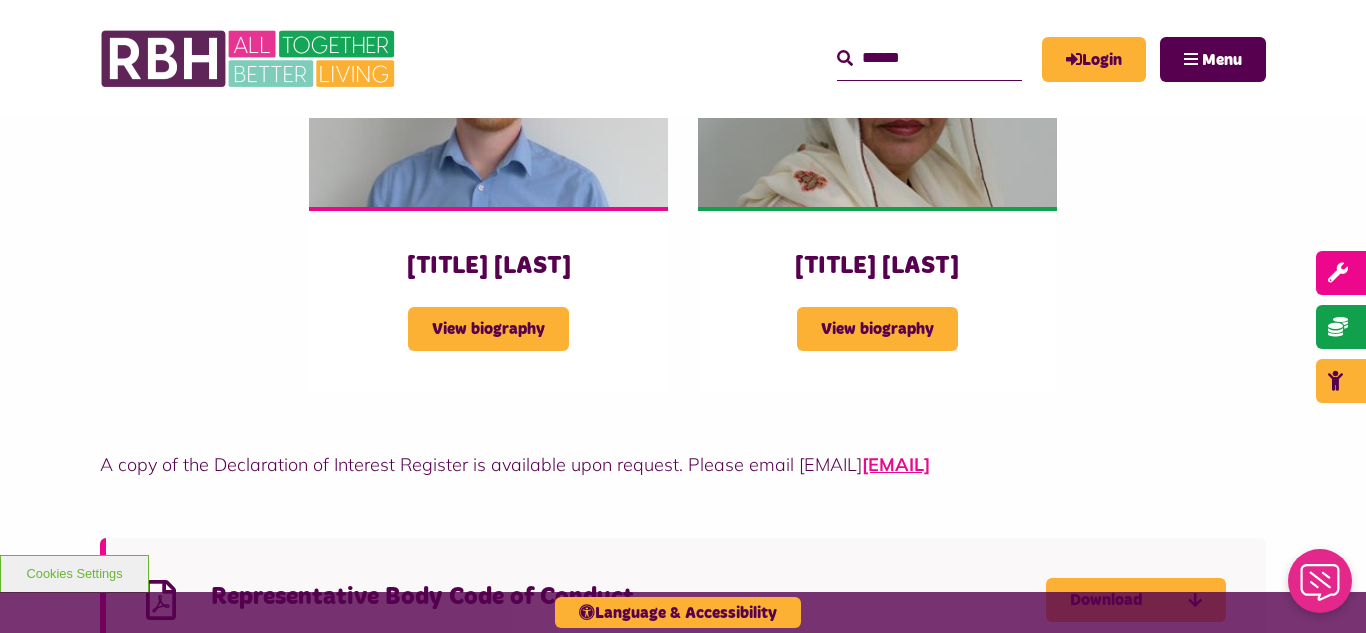 scroll, scrollTop: 5400, scrollLeft: 0, axis: vertical 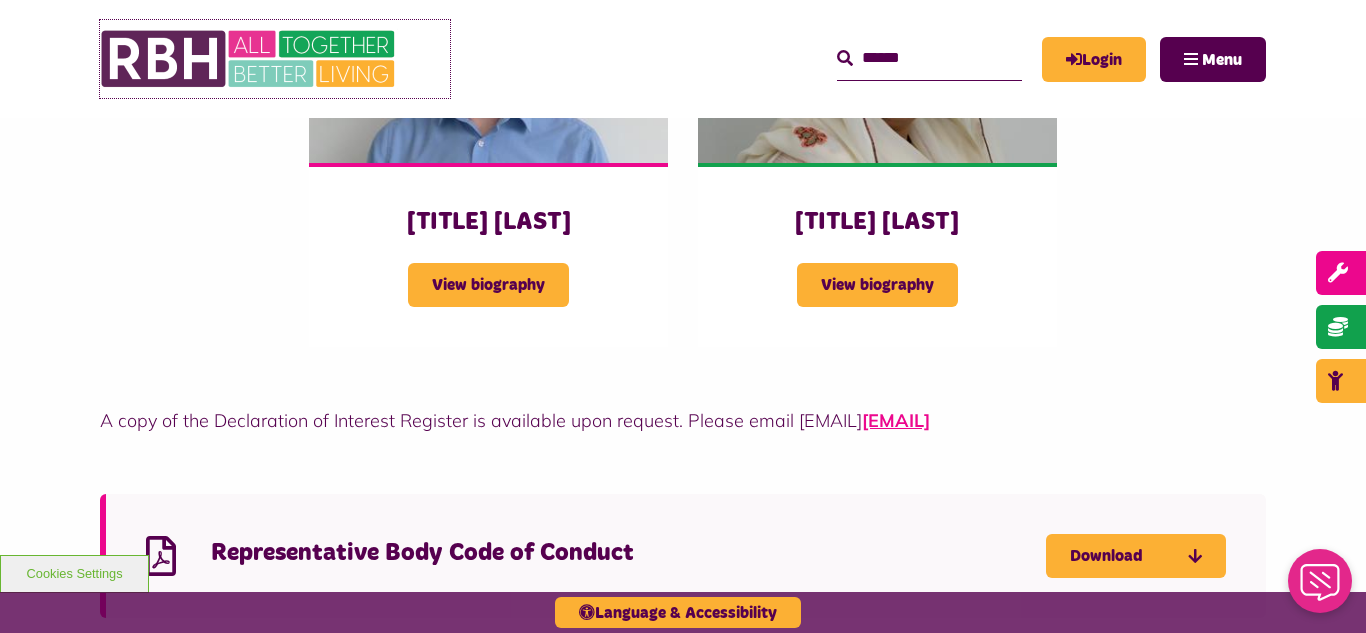 click at bounding box center [250, 59] 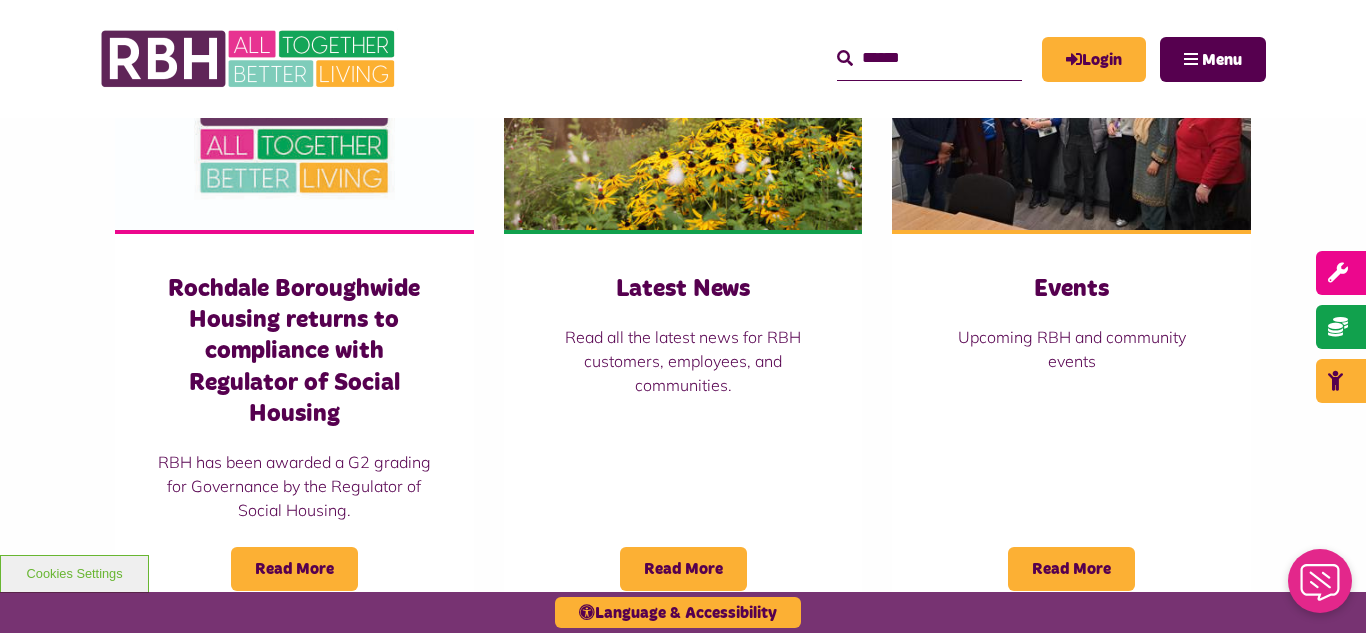 scroll, scrollTop: 1480, scrollLeft: 0, axis: vertical 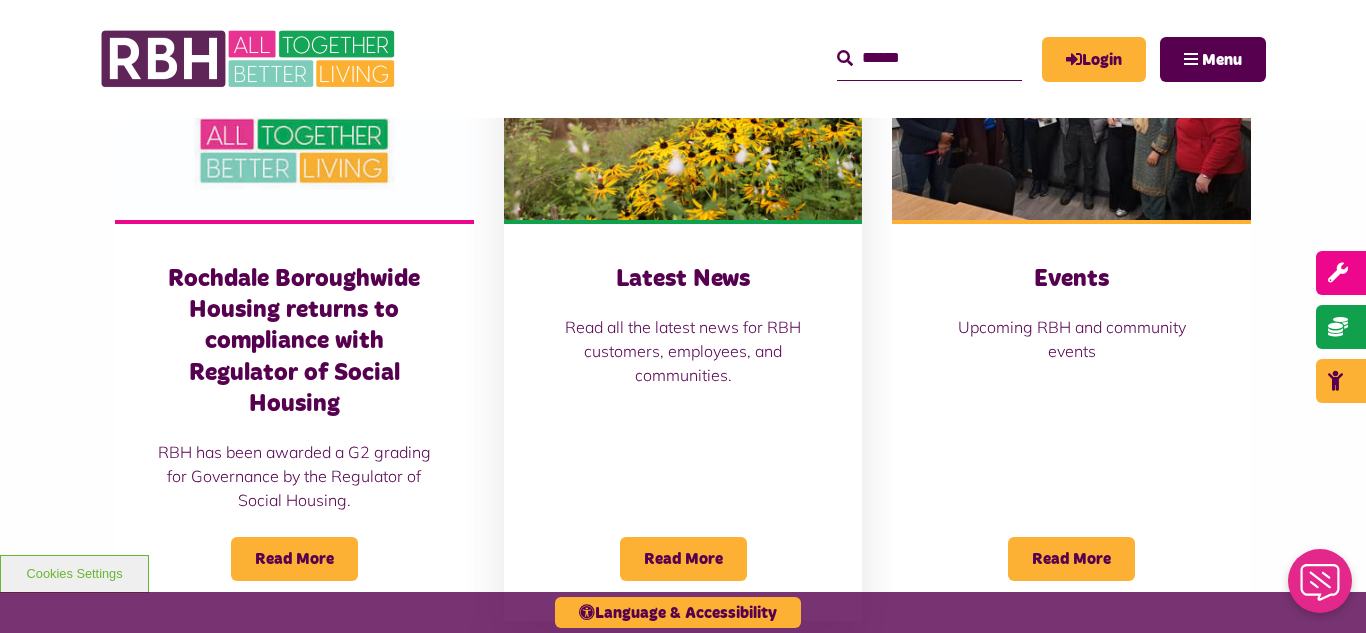 click at bounding box center [683, 108] 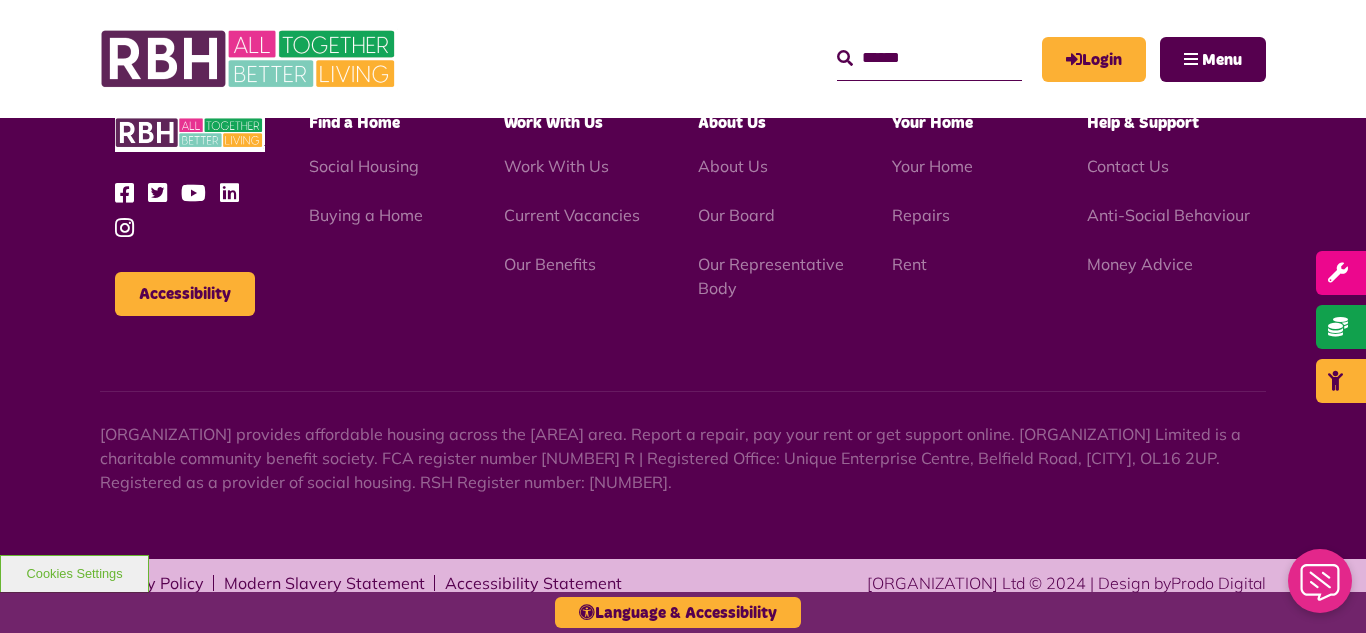 scroll, scrollTop: 1477, scrollLeft: 0, axis: vertical 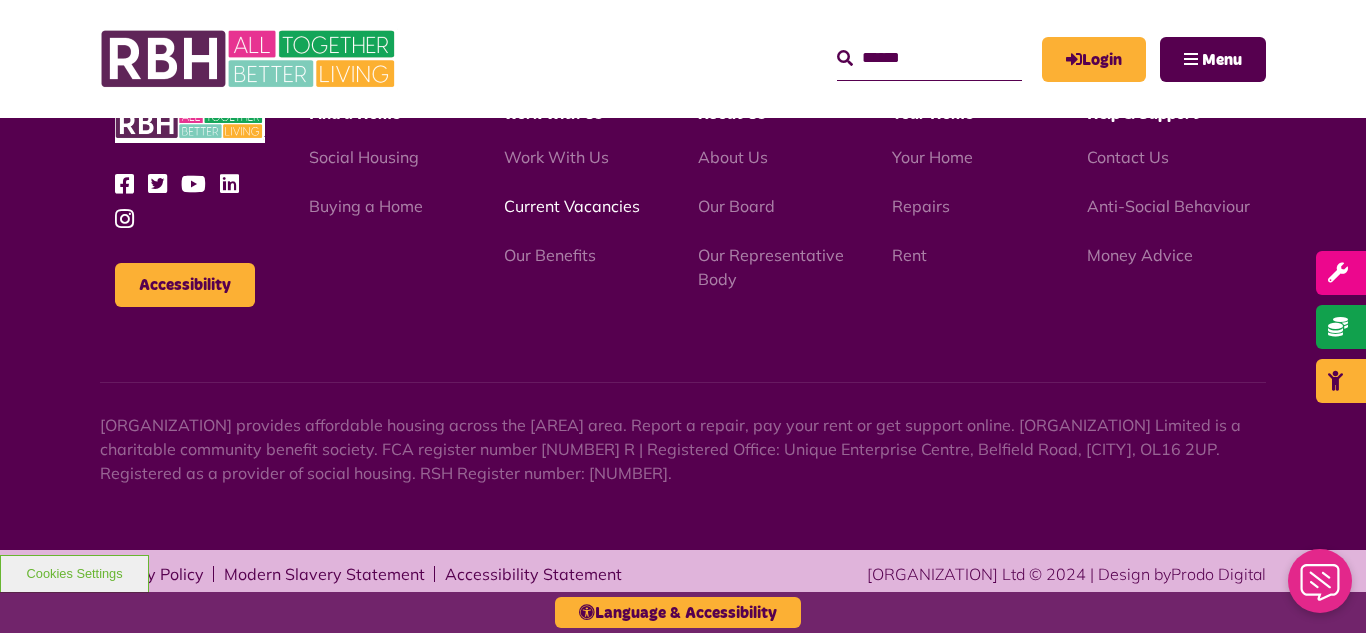 click on "Current Vacancies" at bounding box center [572, 206] 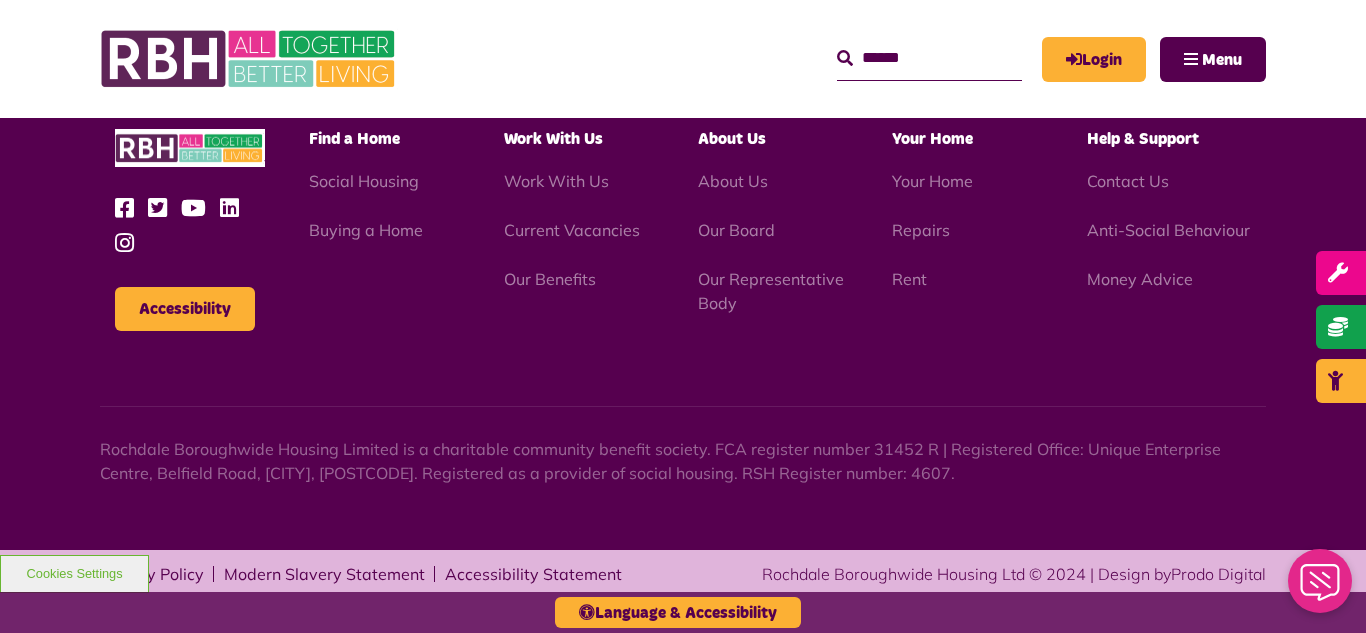 scroll, scrollTop: 2381, scrollLeft: 0, axis: vertical 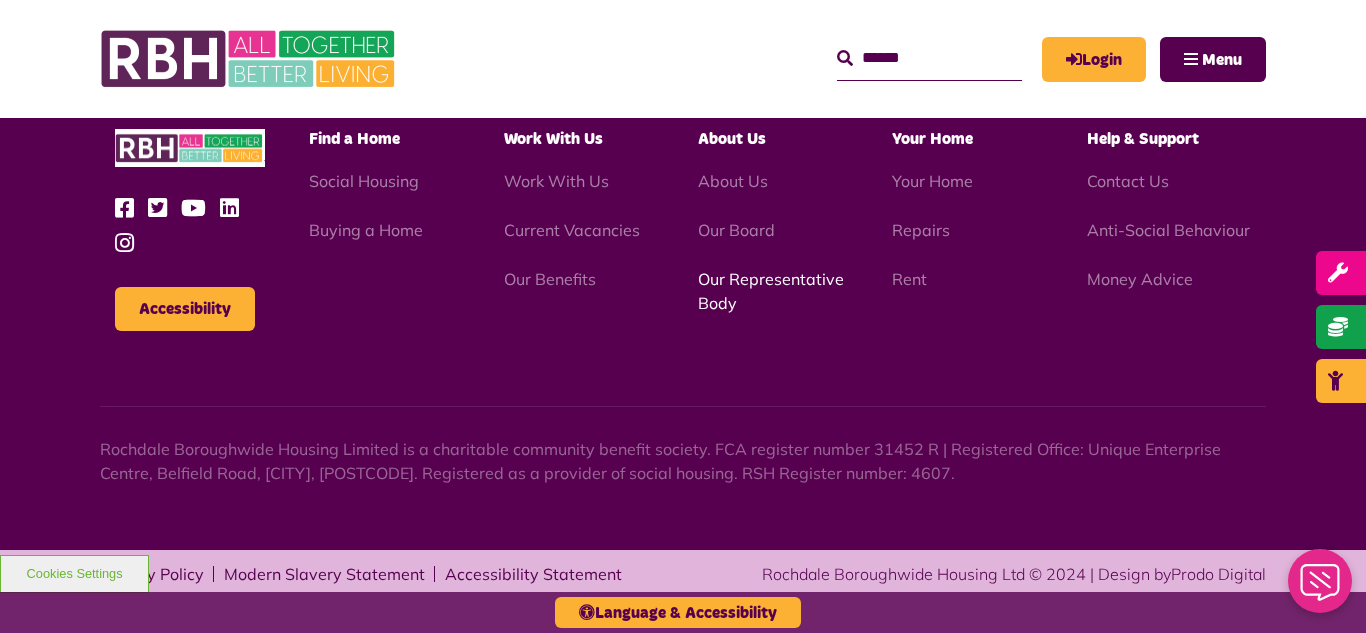 click on "Our Representative Body" at bounding box center [771, 291] 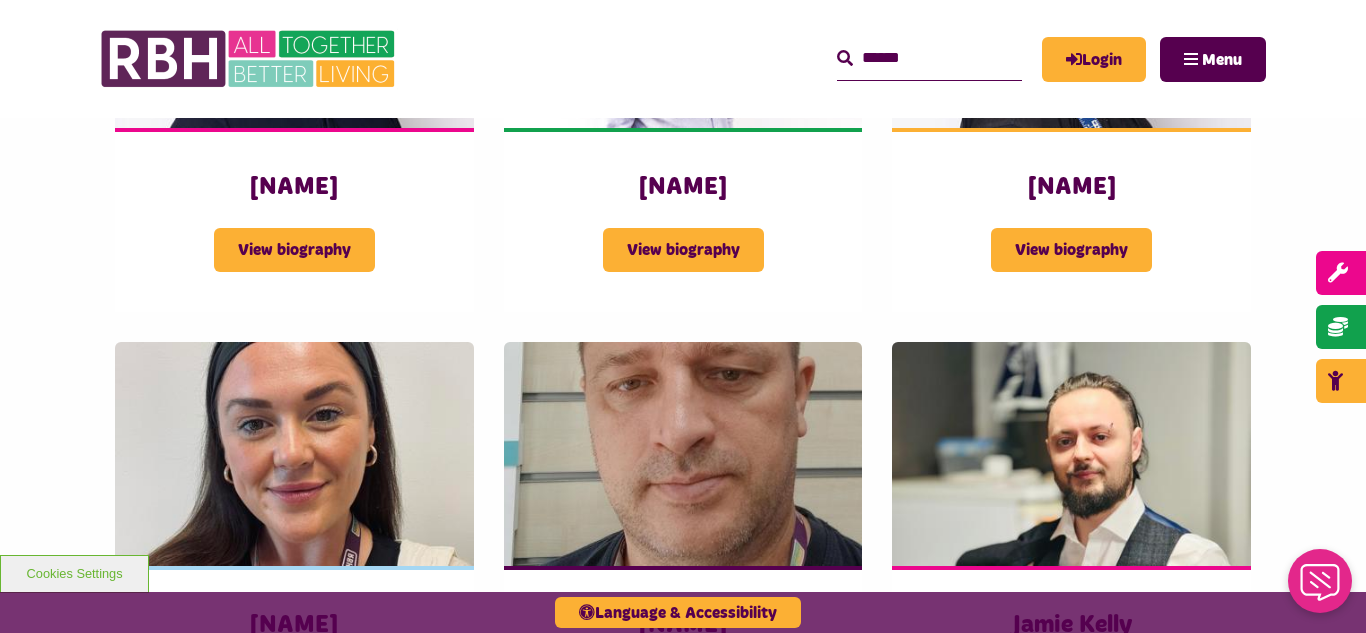scroll, scrollTop: 4120, scrollLeft: 0, axis: vertical 